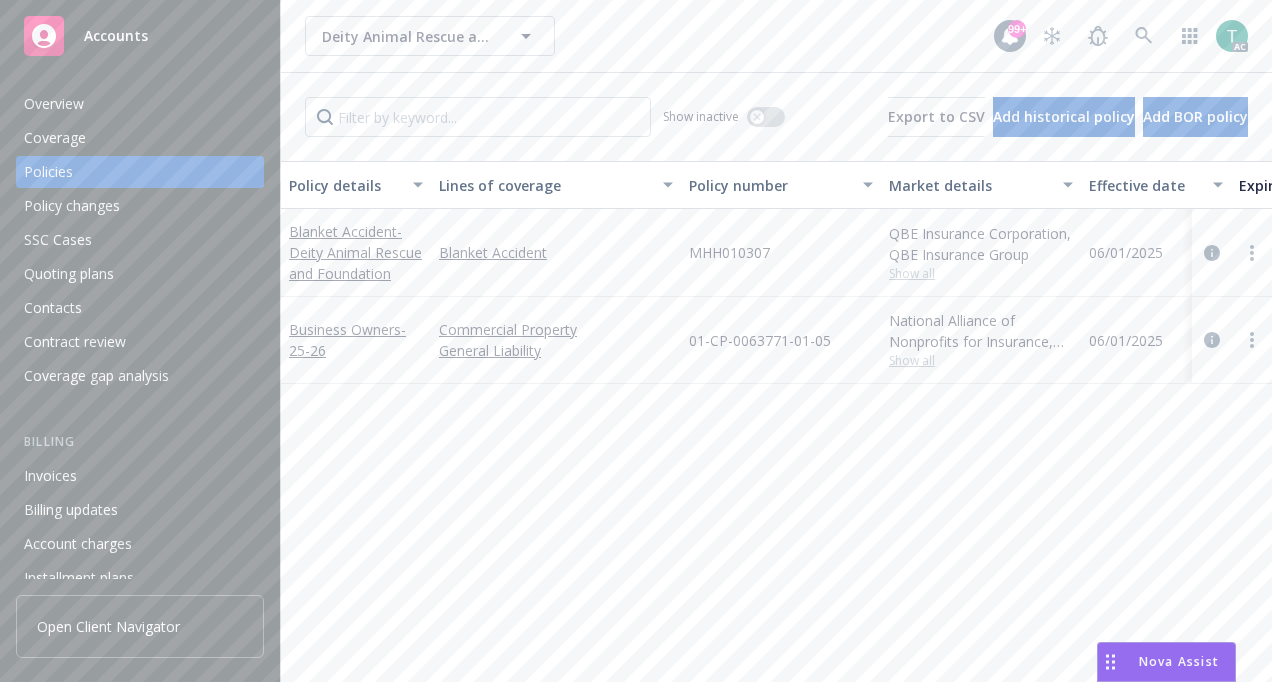 scroll, scrollTop: 0, scrollLeft: 0, axis: both 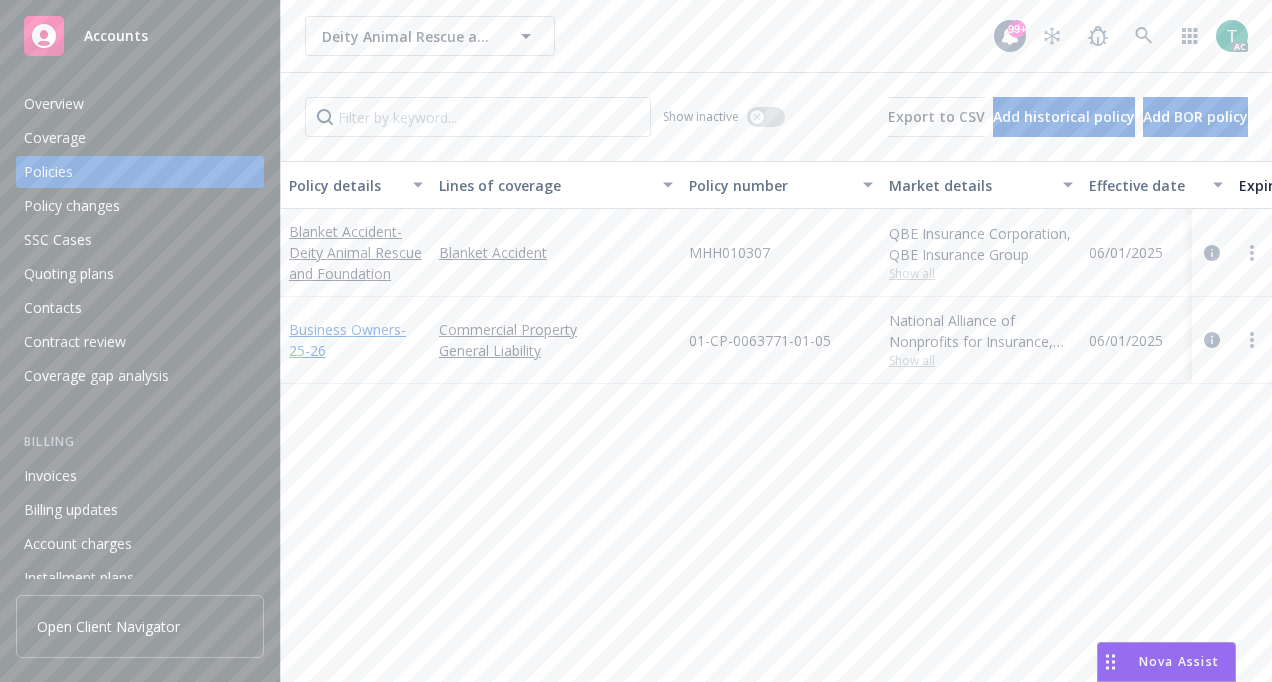click on "Business Owners  -  25-26" at bounding box center (347, 340) 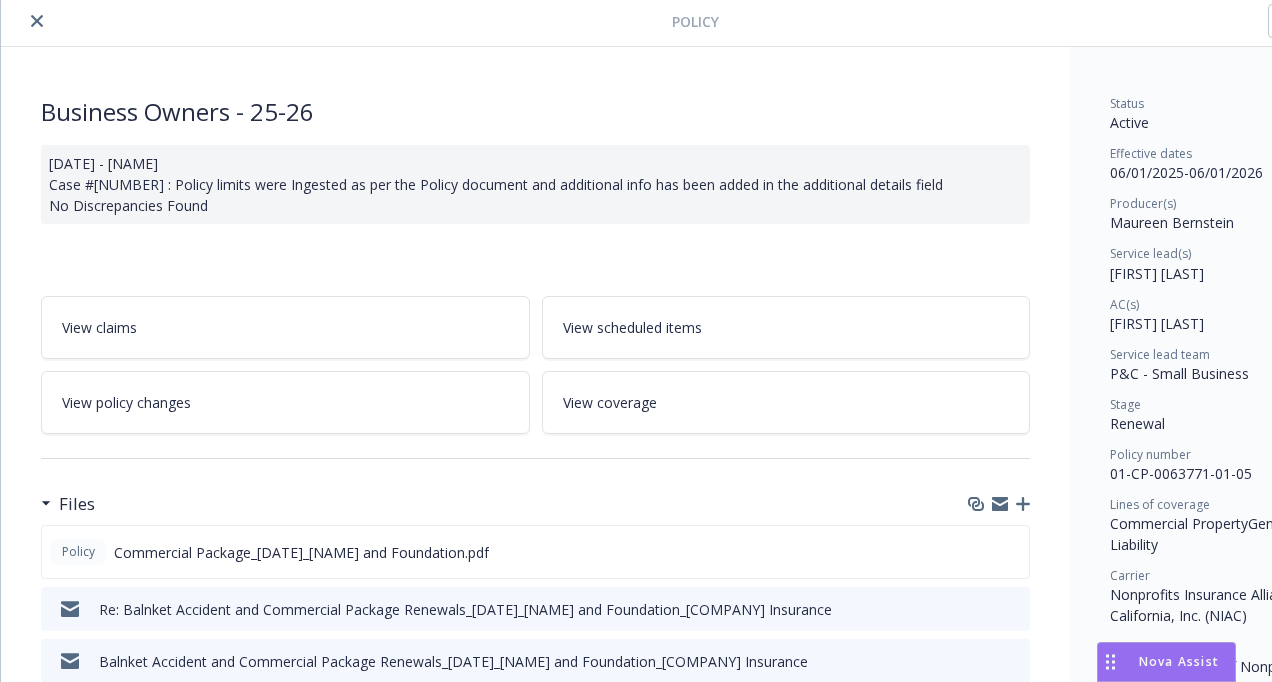 scroll, scrollTop: 78, scrollLeft: 0, axis: vertical 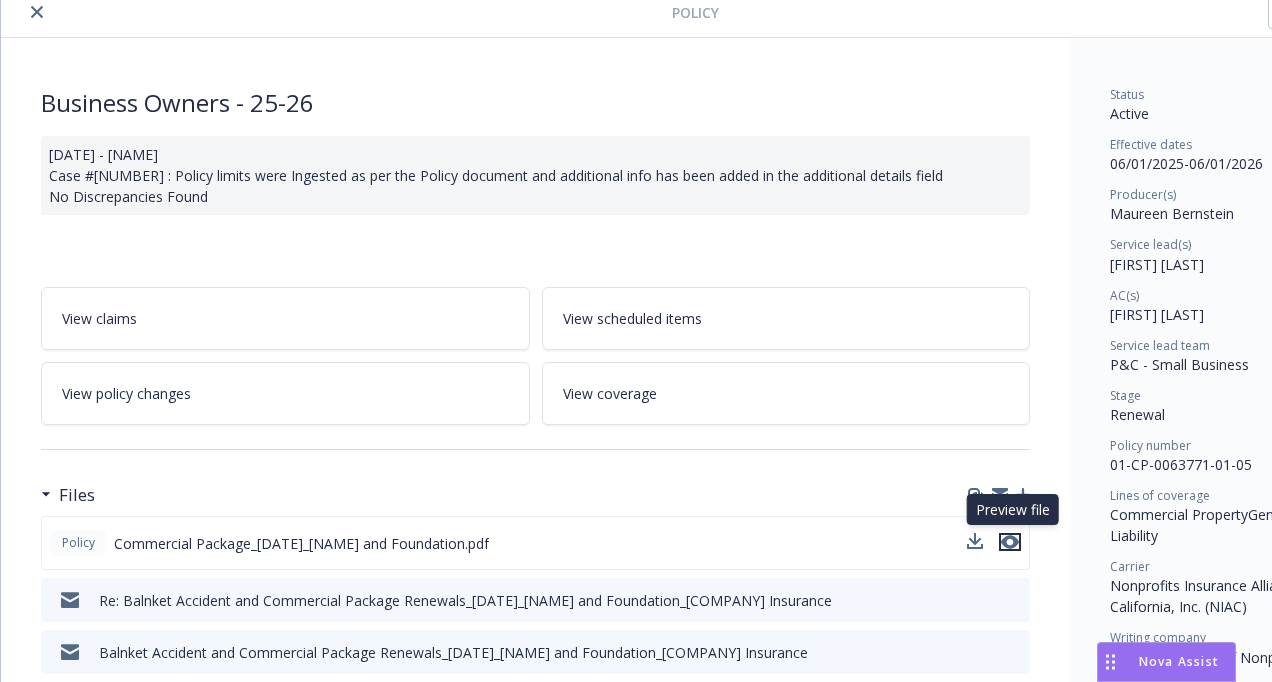 click 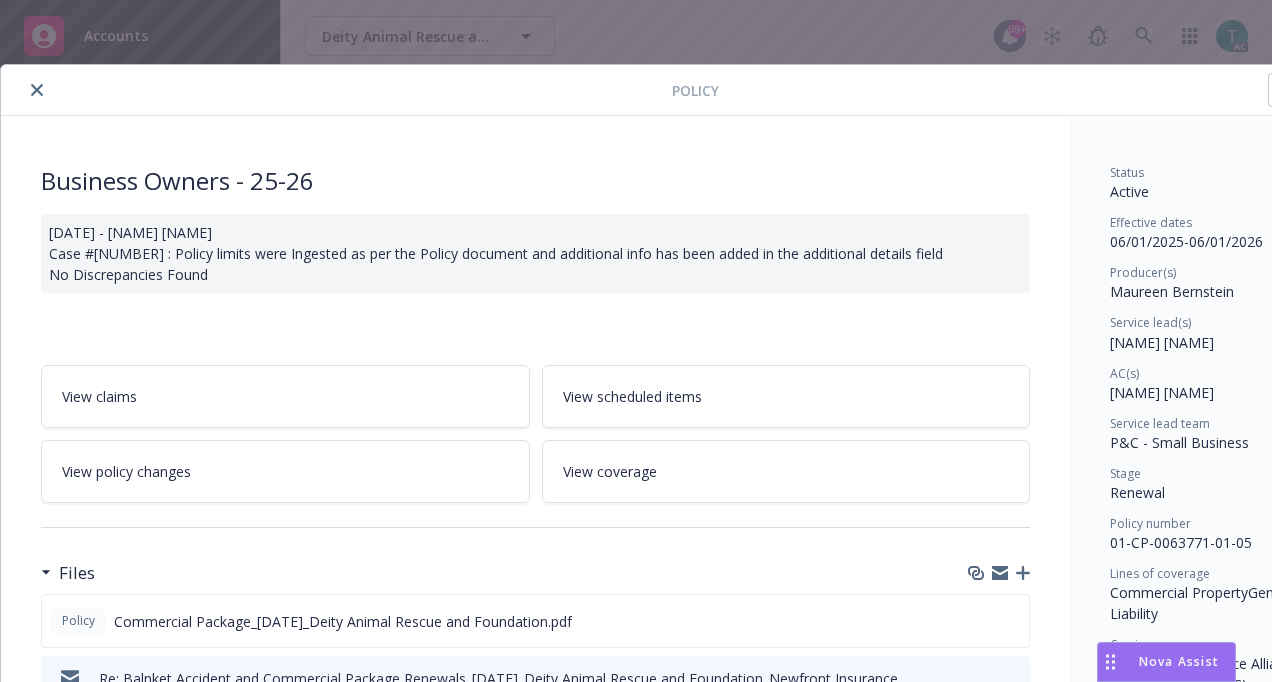 scroll, scrollTop: 0, scrollLeft: 0, axis: both 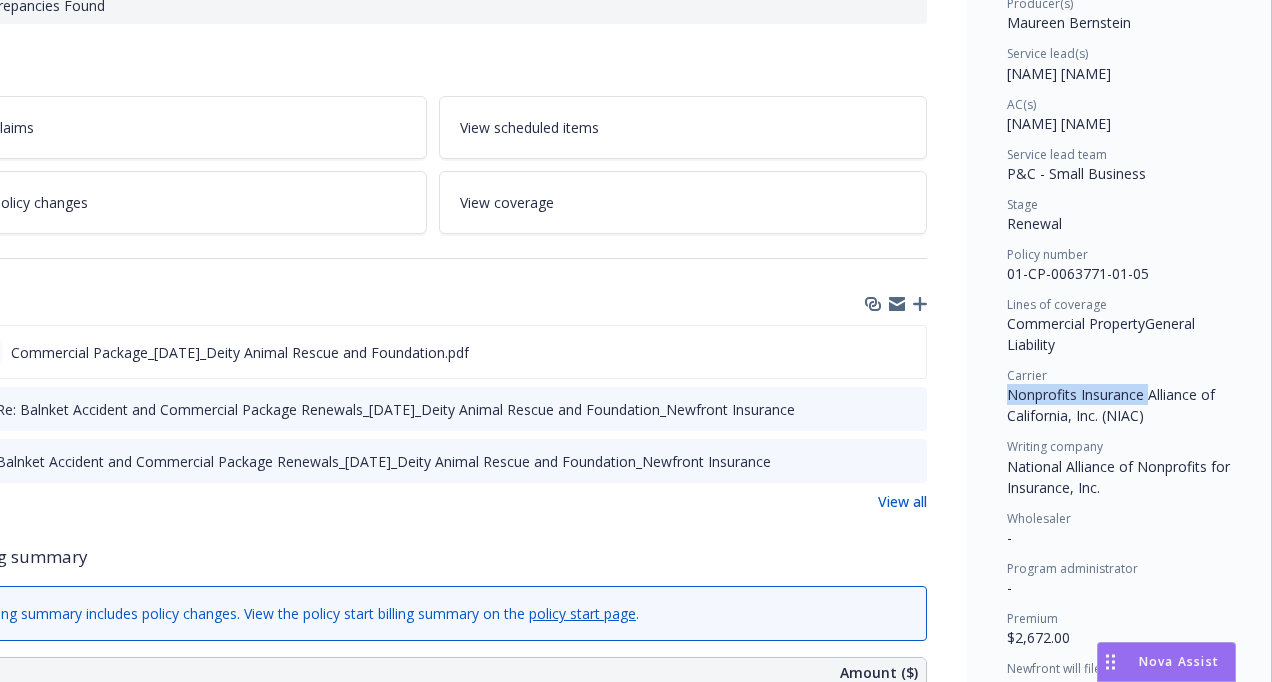 drag, startPoint x: 989, startPoint y: 391, endPoint x: 1133, endPoint y: 394, distance: 144.03125 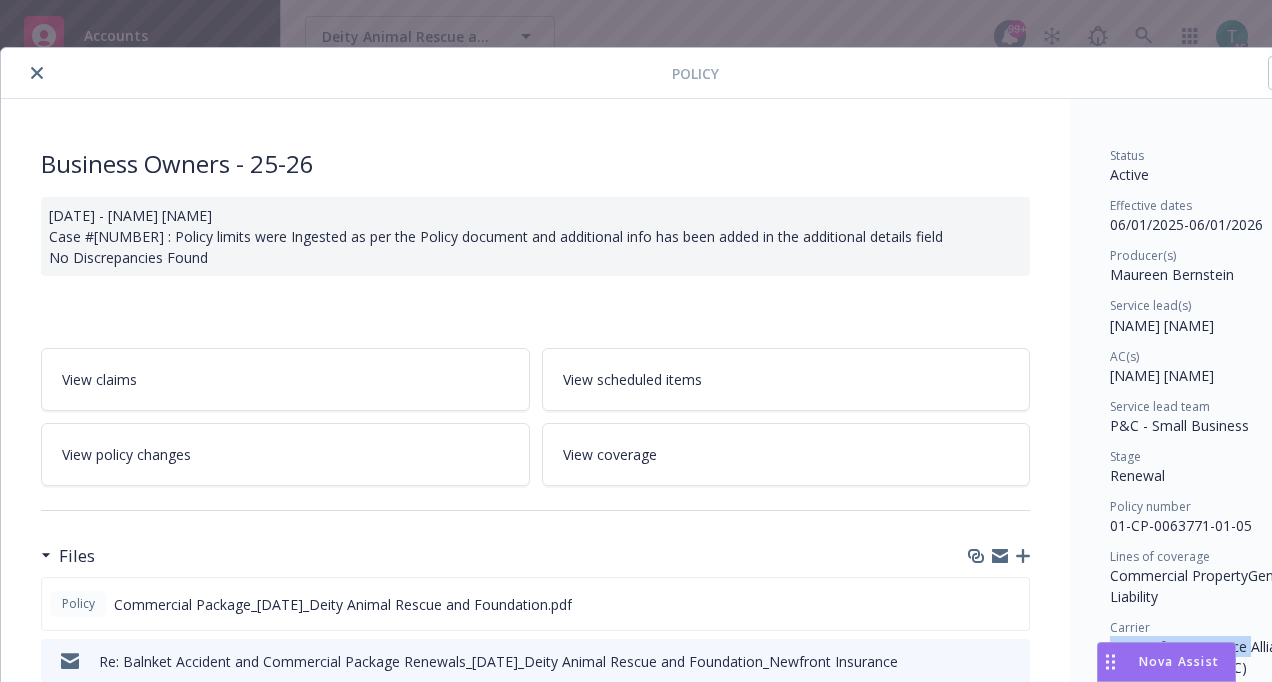 scroll, scrollTop: 0, scrollLeft: 0, axis: both 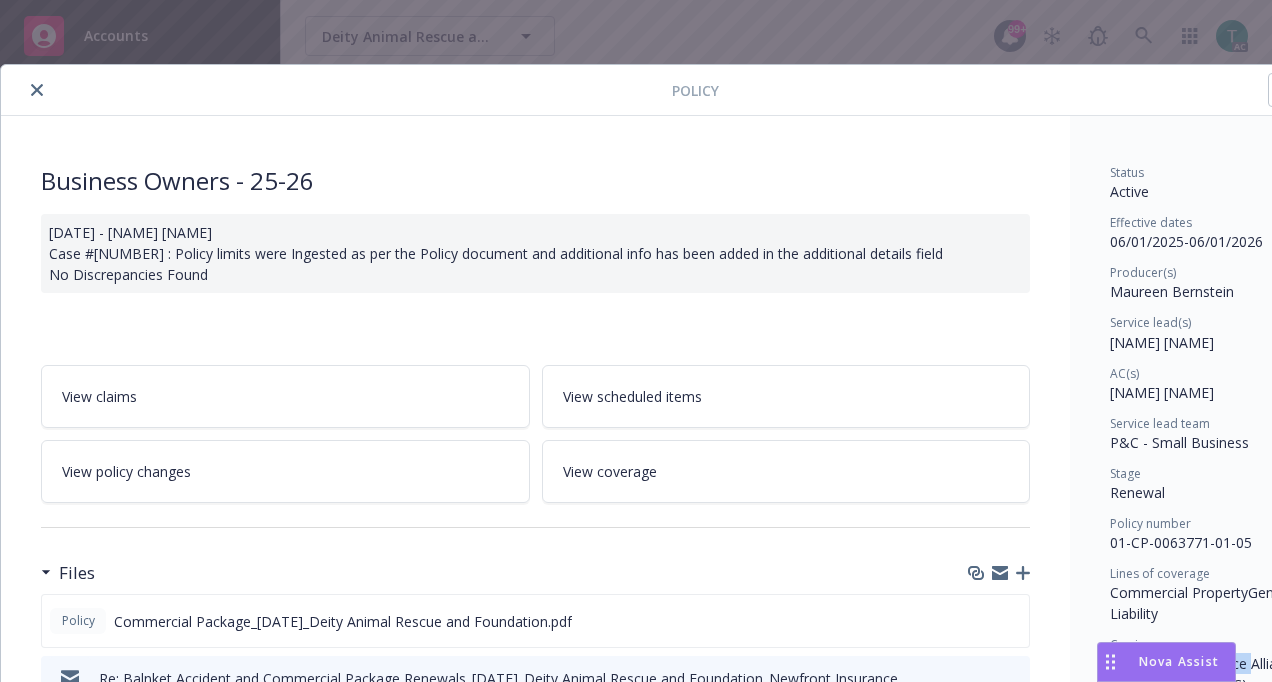 click at bounding box center (37, 90) 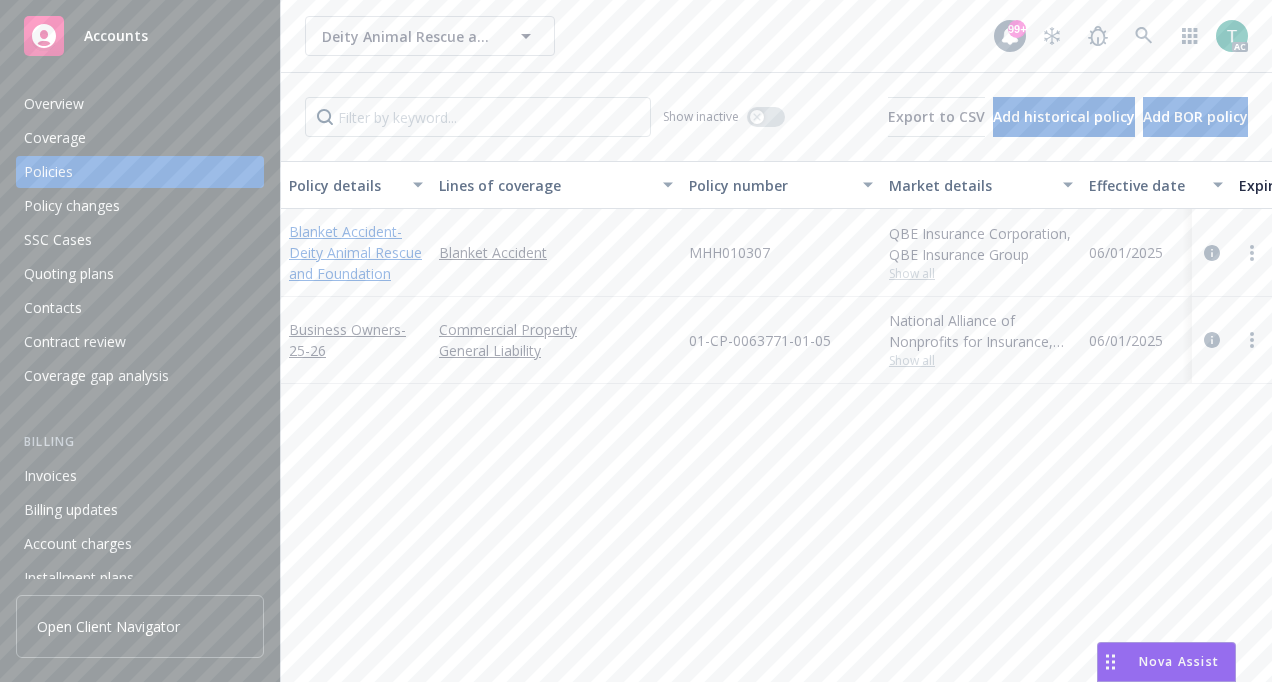 click on "-  Deity Animal Rescue and Foundation" at bounding box center (355, 252) 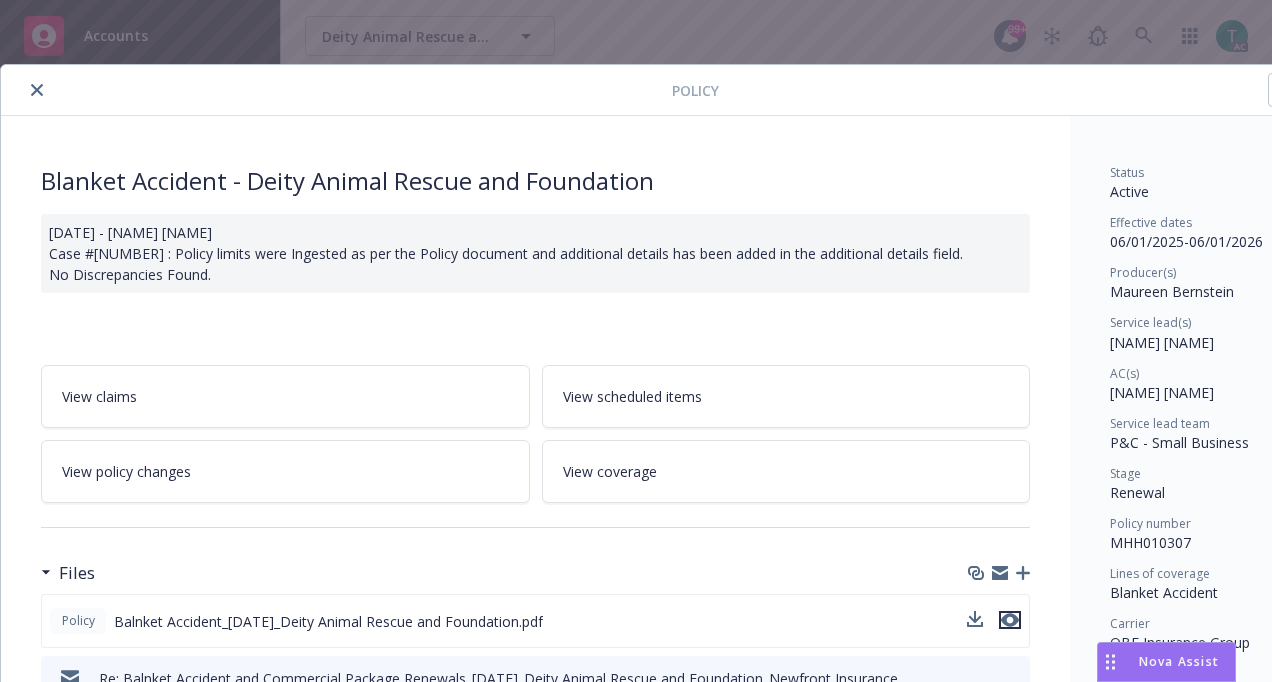 click 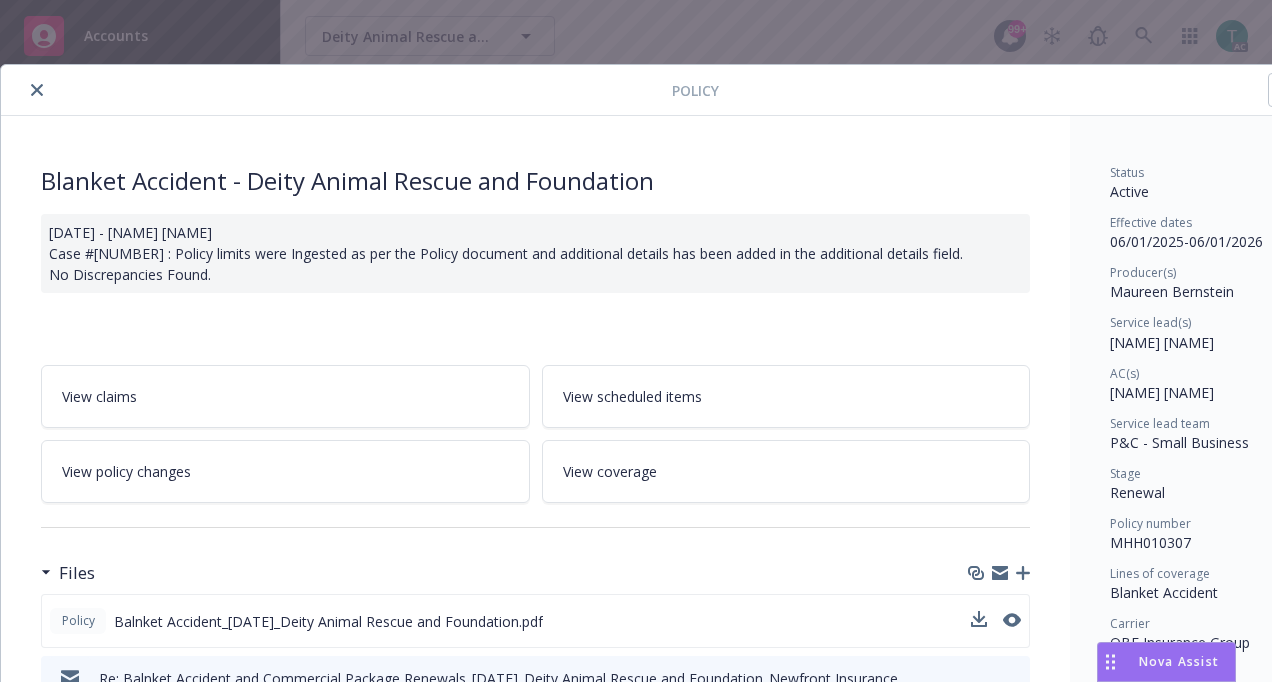 click 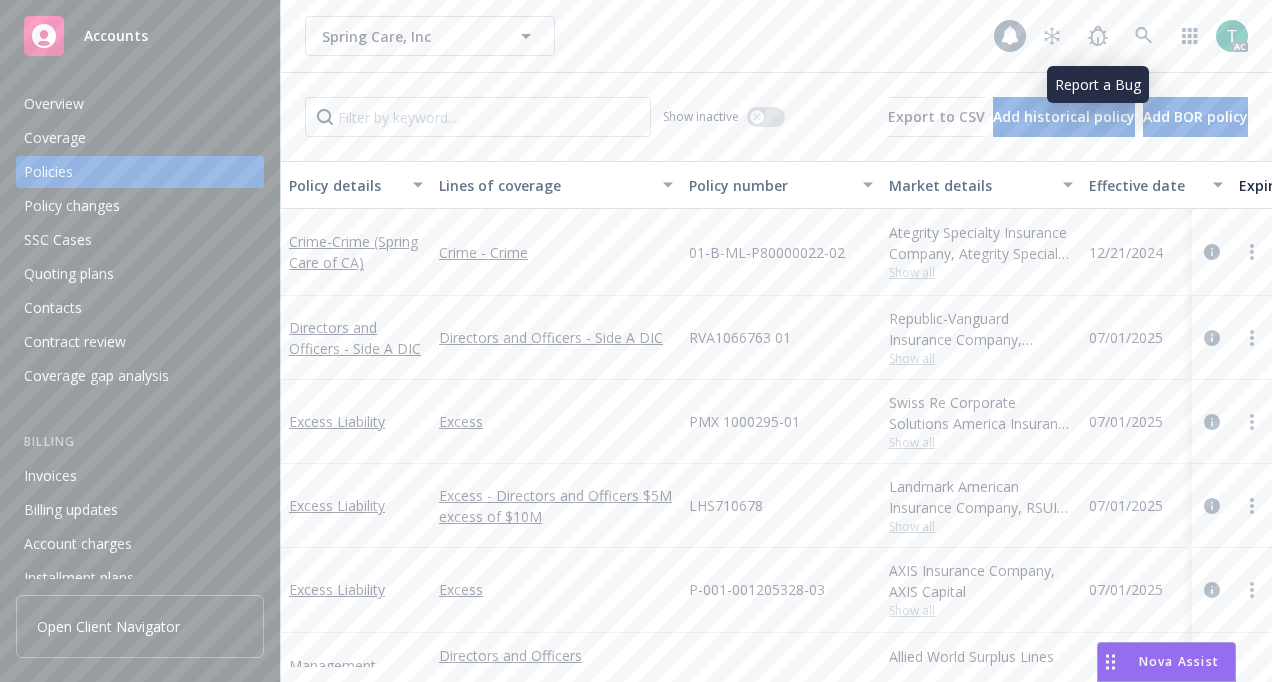 scroll, scrollTop: 0, scrollLeft: 0, axis: both 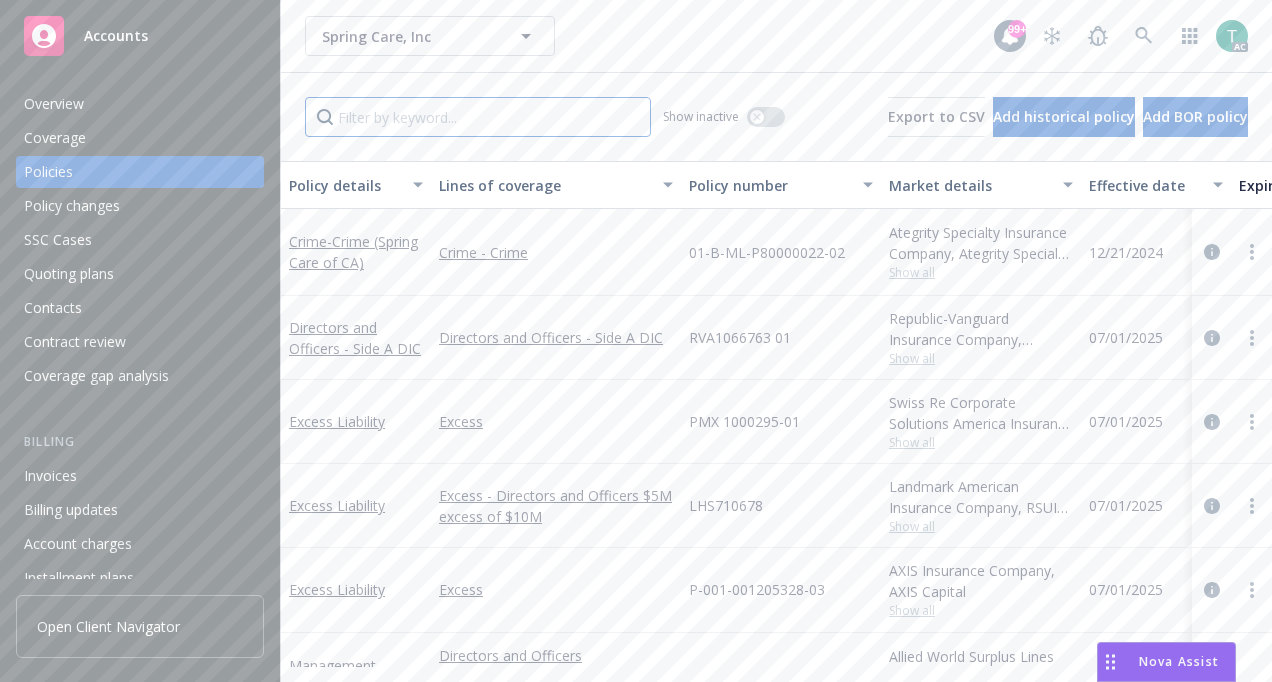 drag, startPoint x: 514, startPoint y: 109, endPoint x: 507, endPoint y: 100, distance: 11.401754 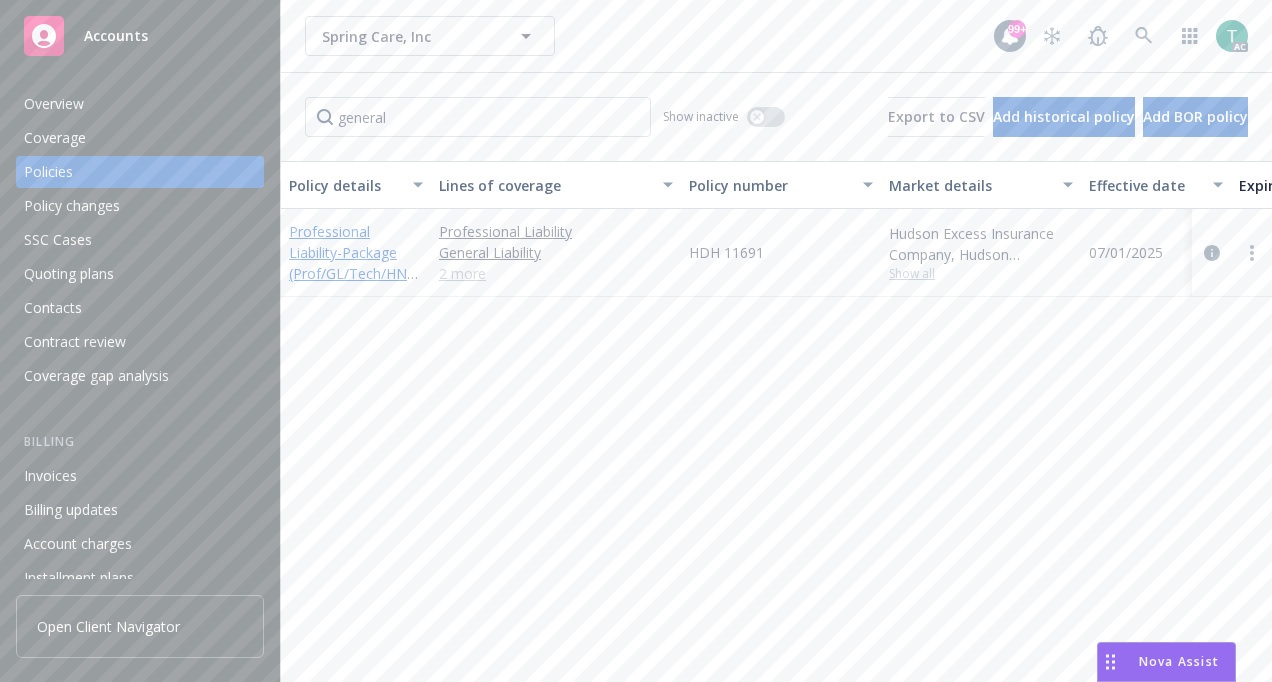 click on "Professional Liability  -  Package (Prof/GL/Tech/HNOA/Products)-Primary" at bounding box center [355, 263] 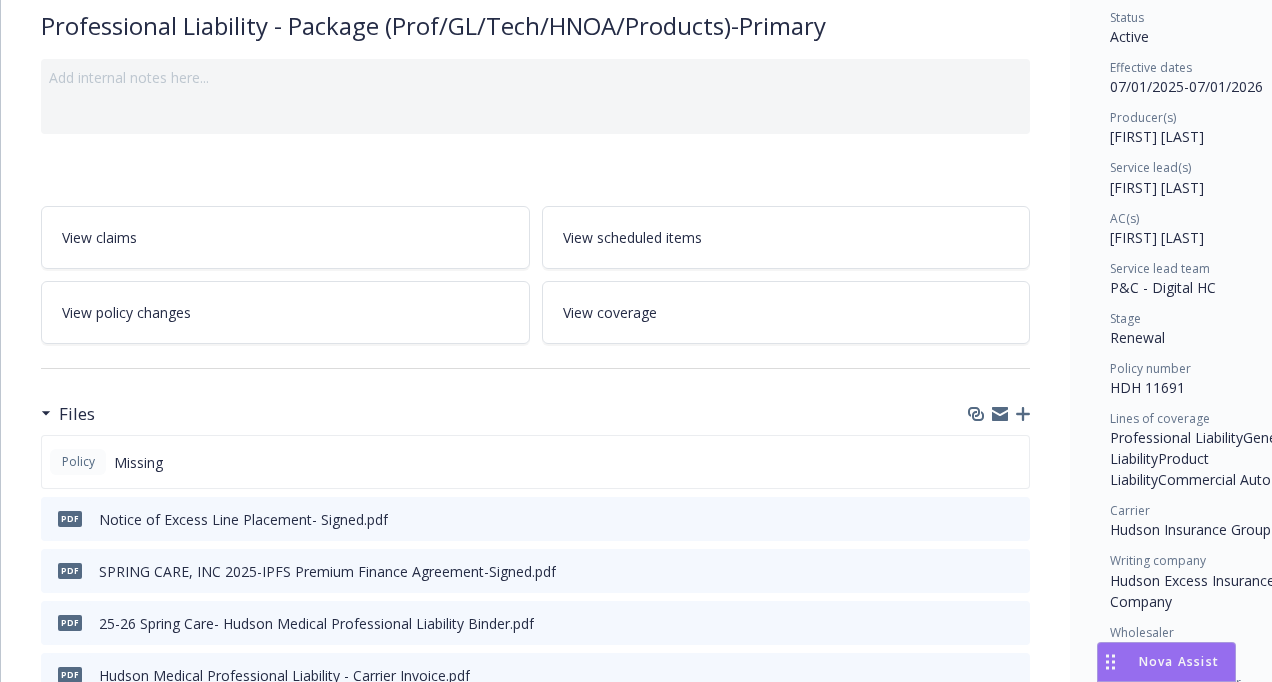 scroll, scrollTop: 107, scrollLeft: 0, axis: vertical 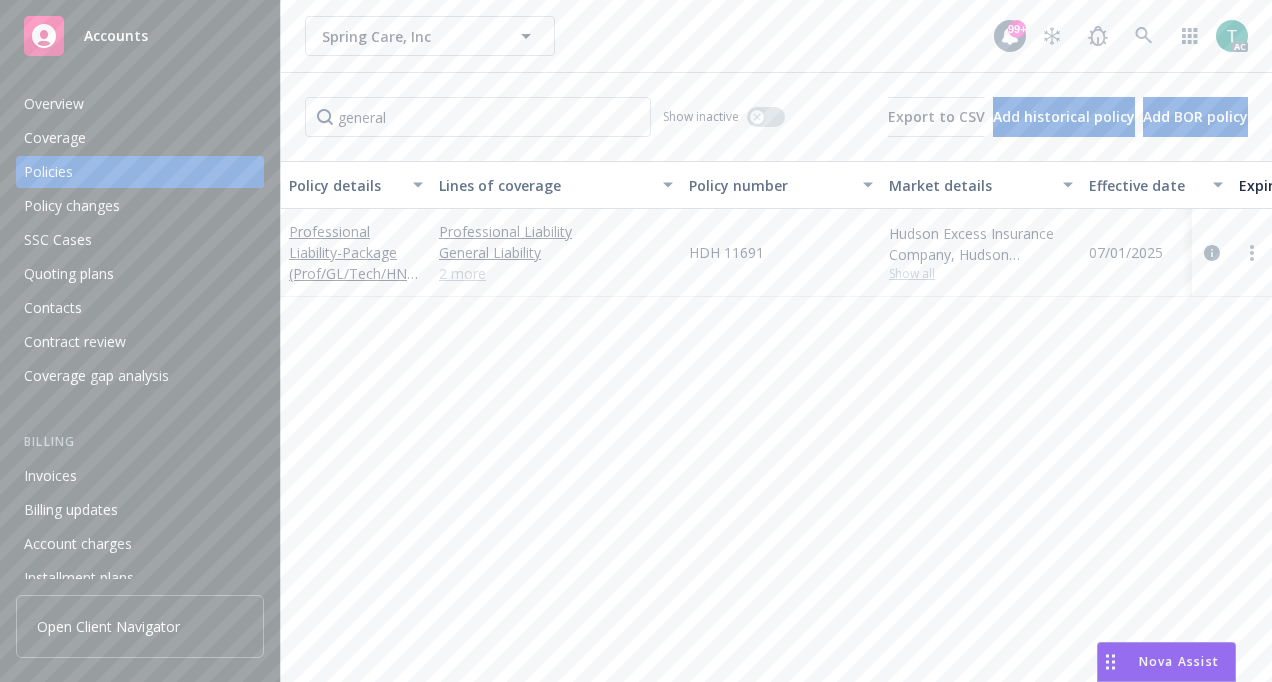 click on "2 more" at bounding box center [556, 273] 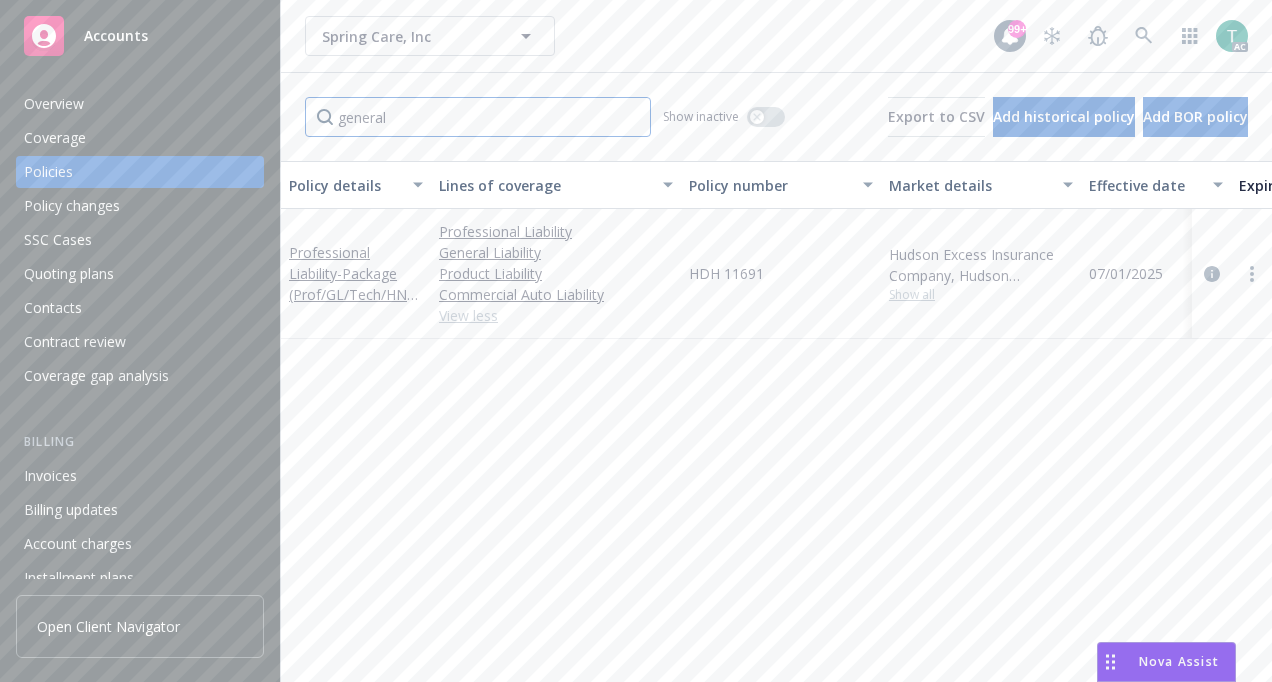 drag, startPoint x: 408, startPoint y: 105, endPoint x: 158, endPoint y: 168, distance: 257.81583 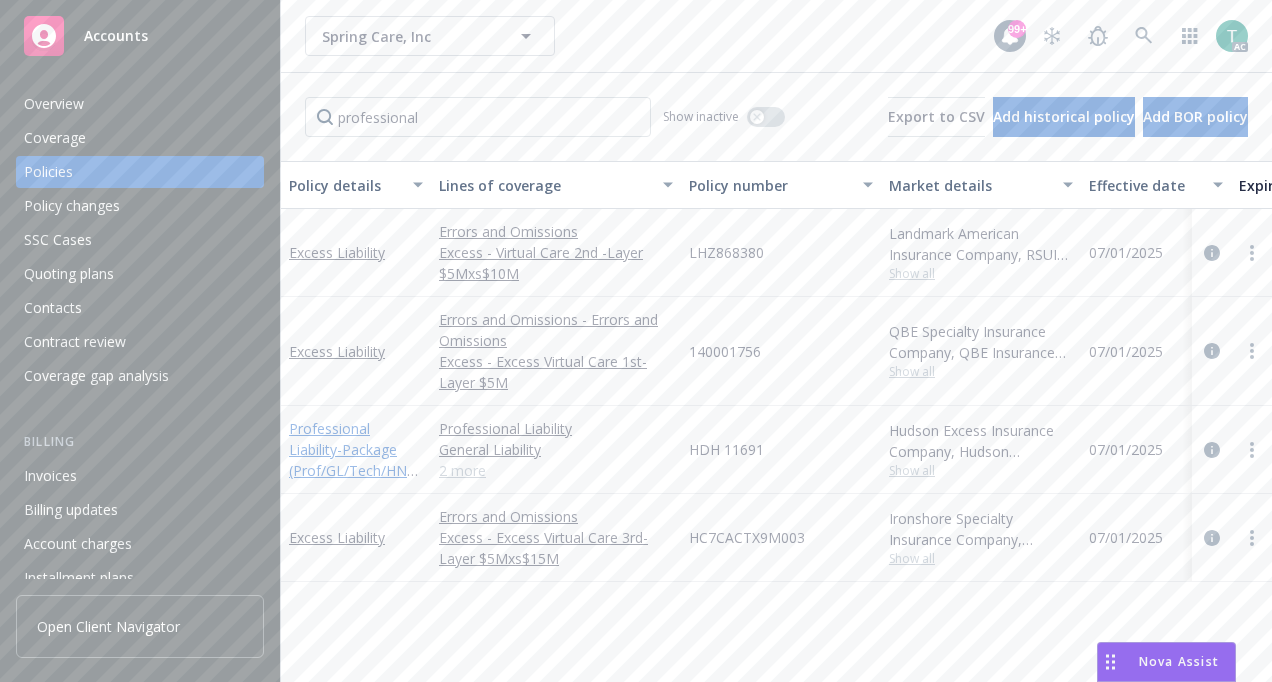 click on "Professional Liability  -  Package (Prof/GL/Tech/HNOA/Products)-Primary" at bounding box center [355, 460] 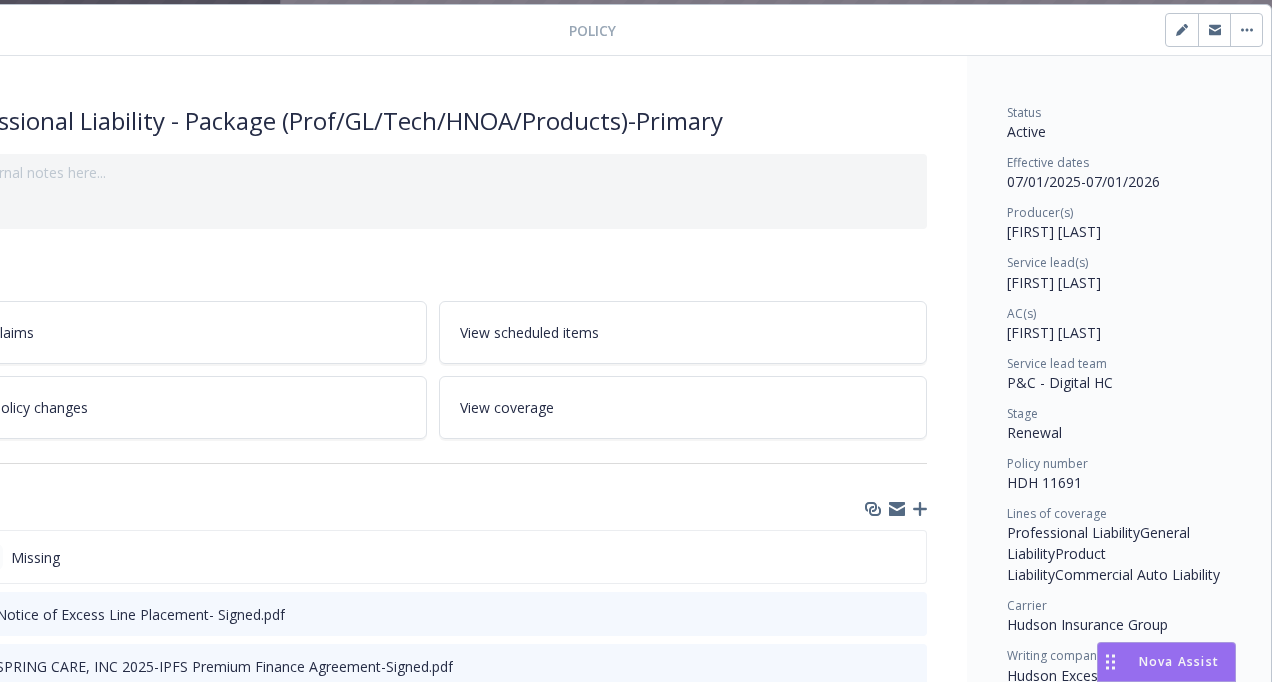 scroll, scrollTop: 60, scrollLeft: 0, axis: vertical 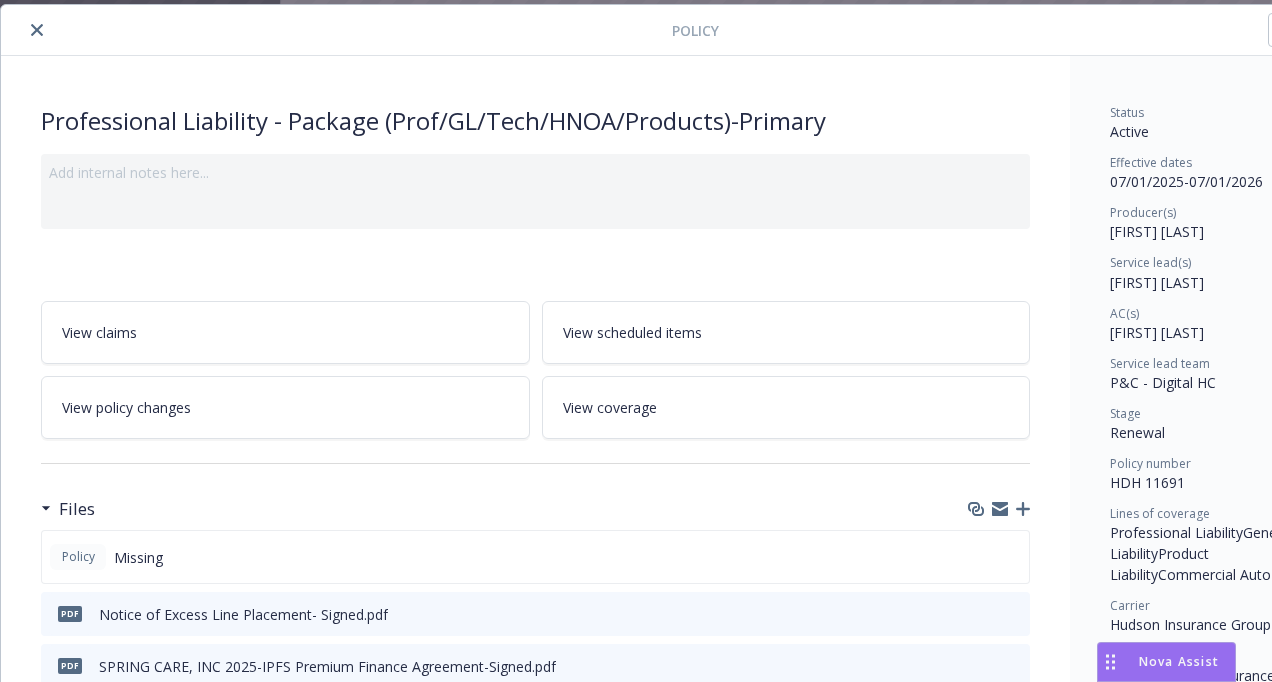 click at bounding box center [37, 30] 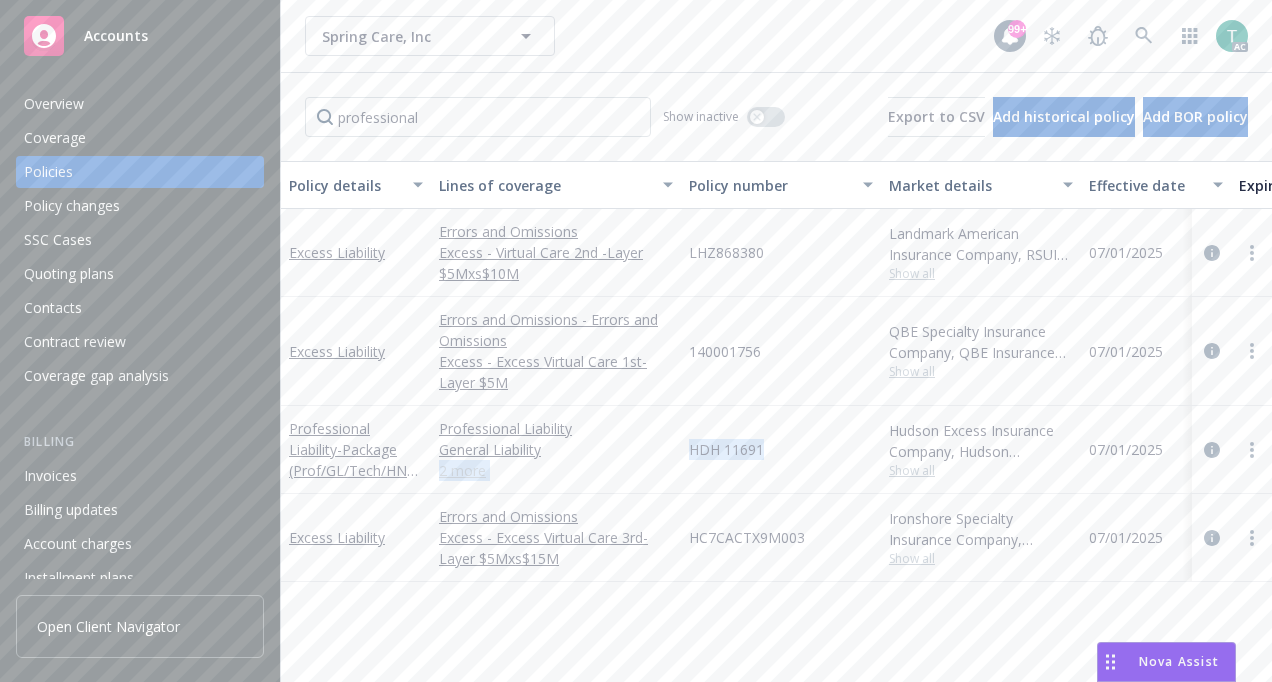 drag, startPoint x: 780, startPoint y: 446, endPoint x: 674, endPoint y: 449, distance: 106.04244 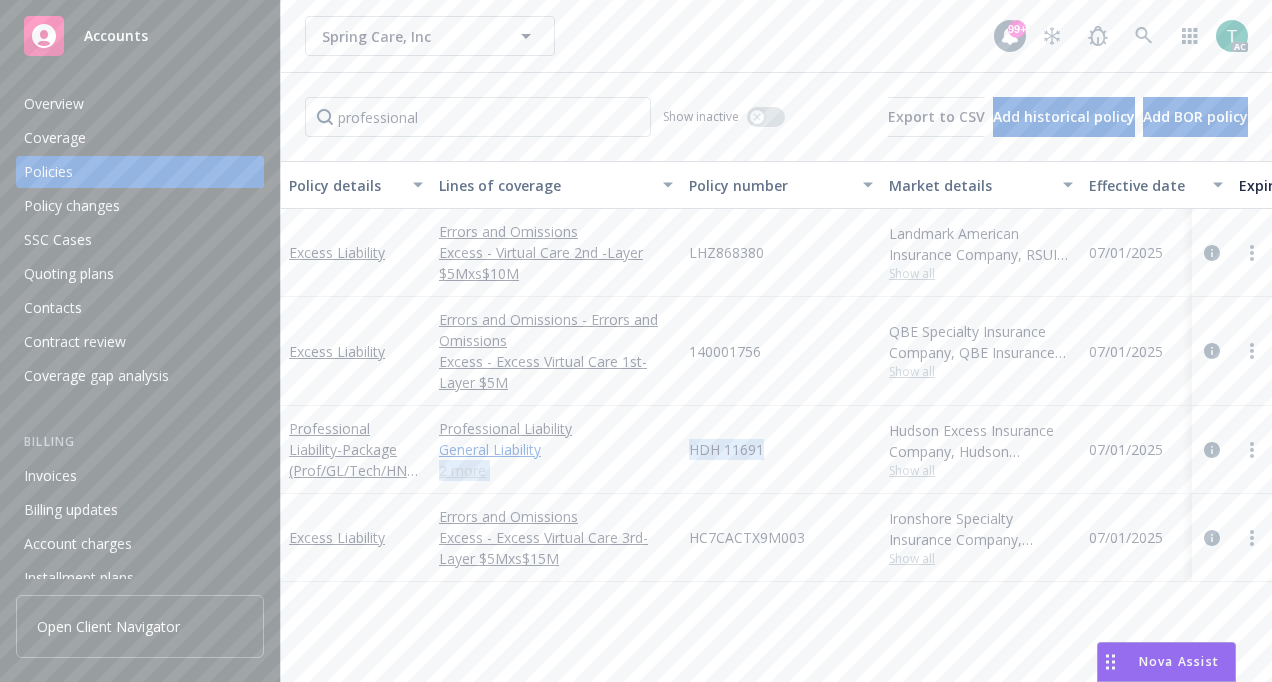click on "General Liability" at bounding box center (556, 449) 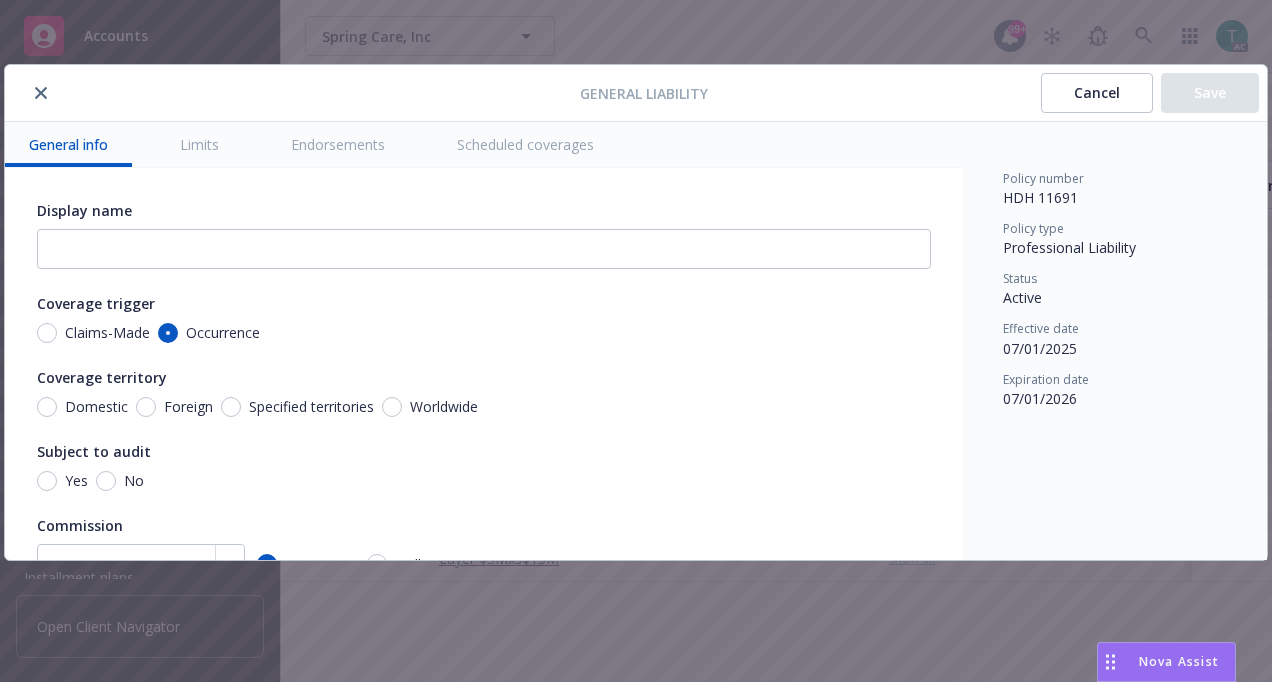 click on "Subject to audit" at bounding box center [484, 451] 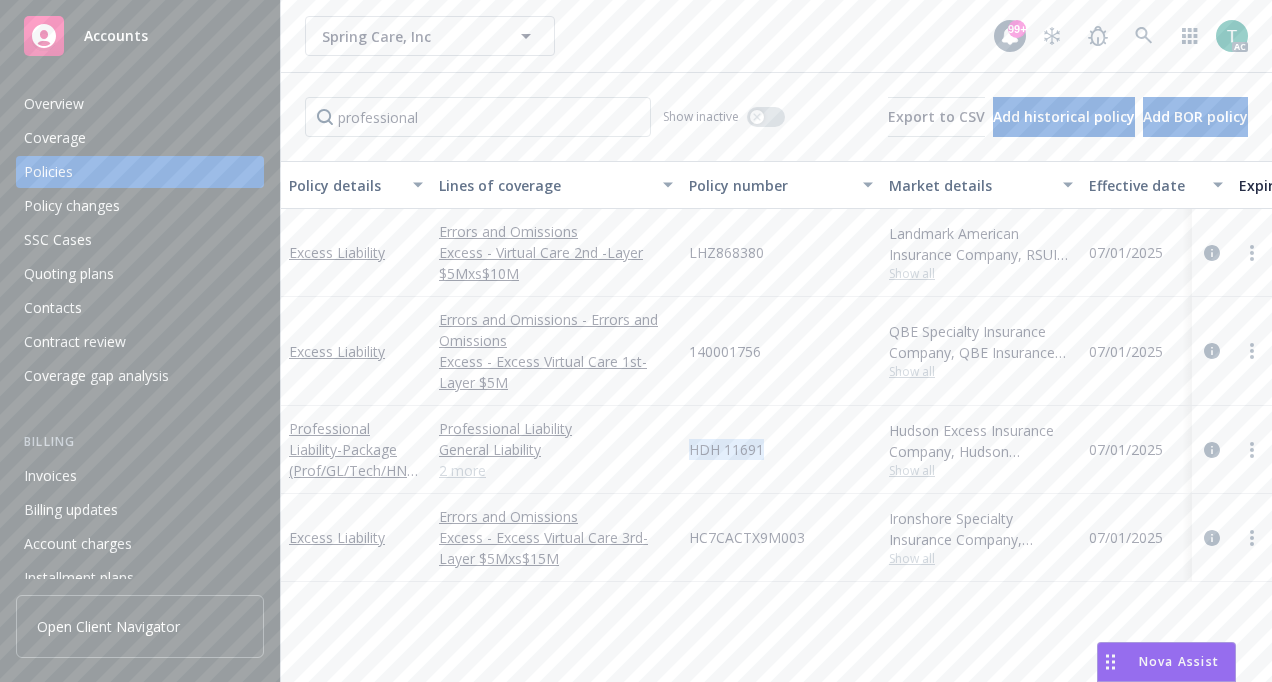 drag, startPoint x: 800, startPoint y: 448, endPoint x: 684, endPoint y: 458, distance: 116.43024 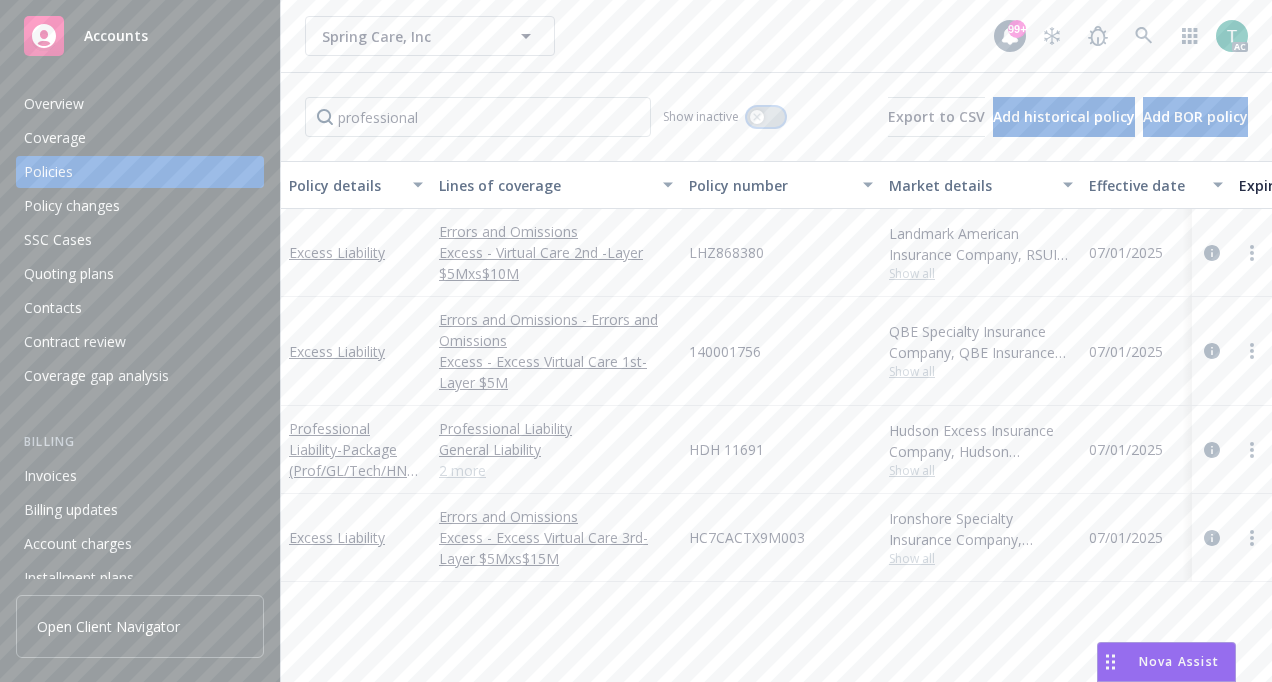 click 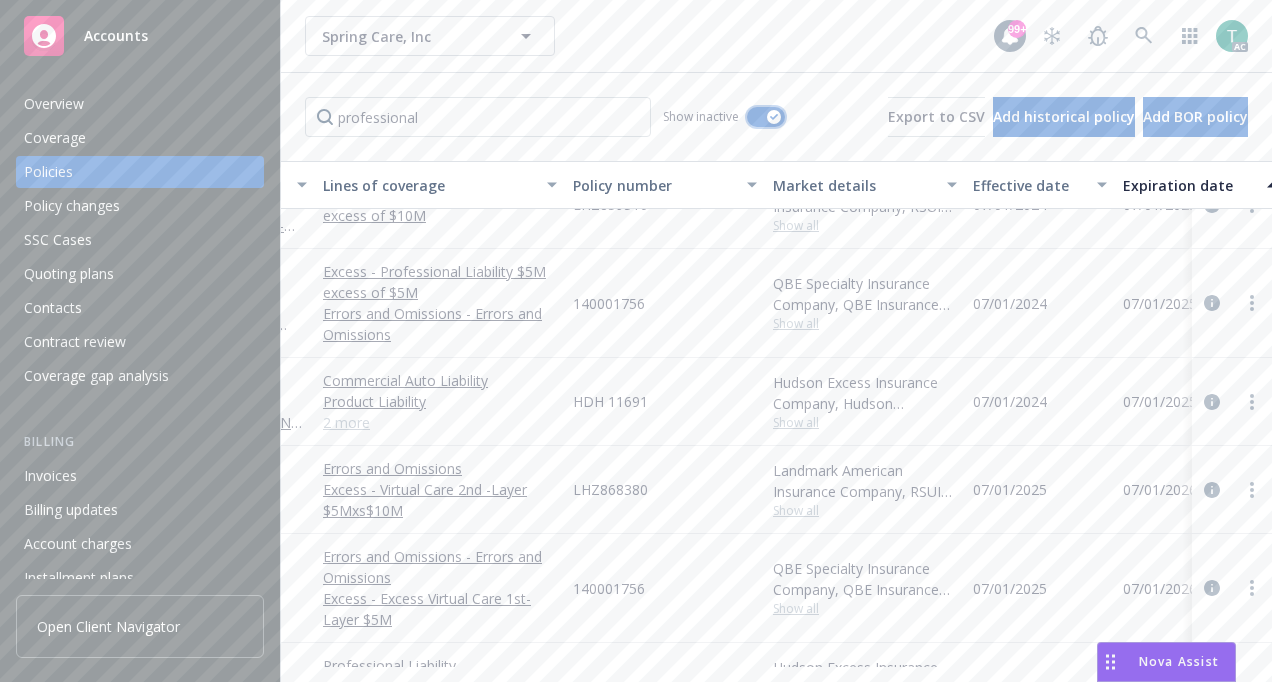 scroll, scrollTop: 376, scrollLeft: 0, axis: vertical 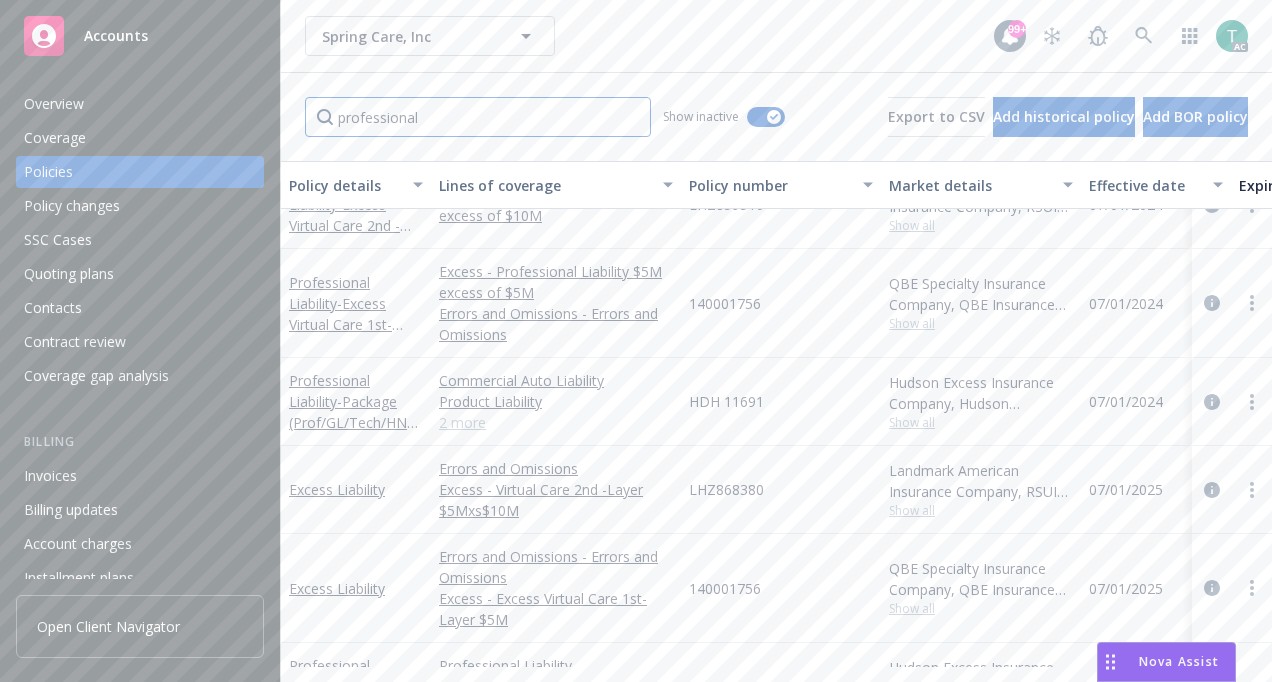 click on "professional" at bounding box center (478, 117) 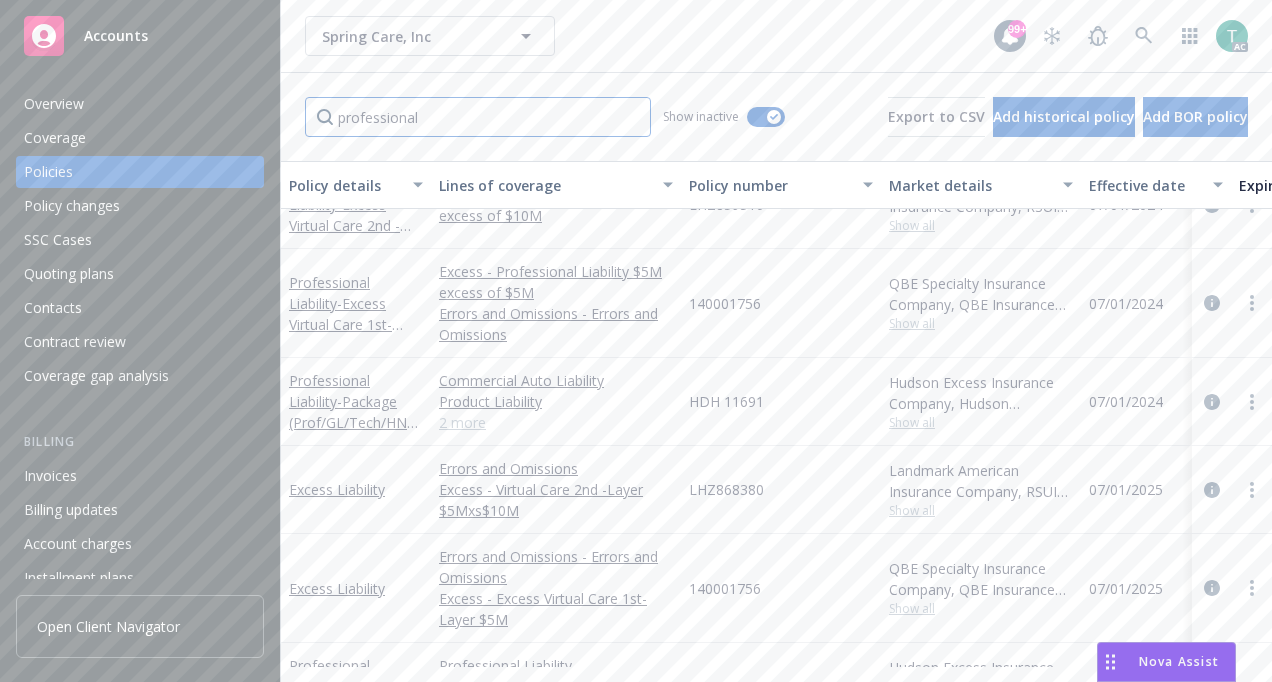 paste on "HDH 11691" 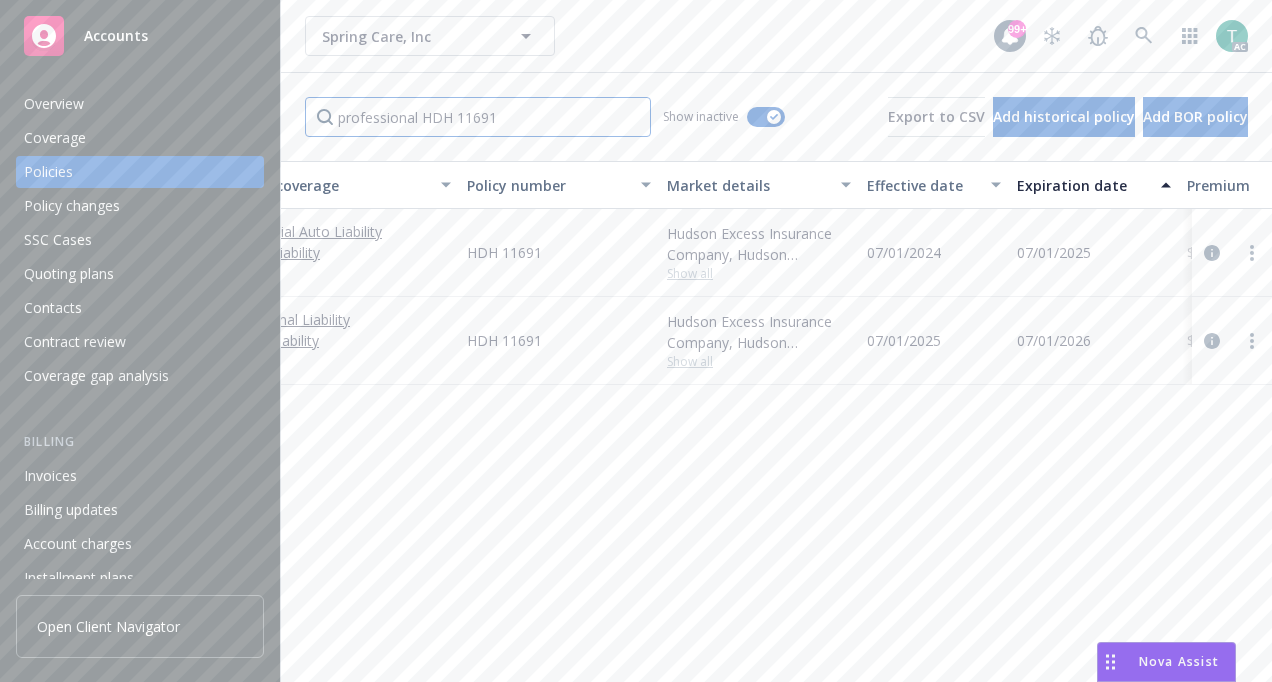 scroll, scrollTop: 0, scrollLeft: 0, axis: both 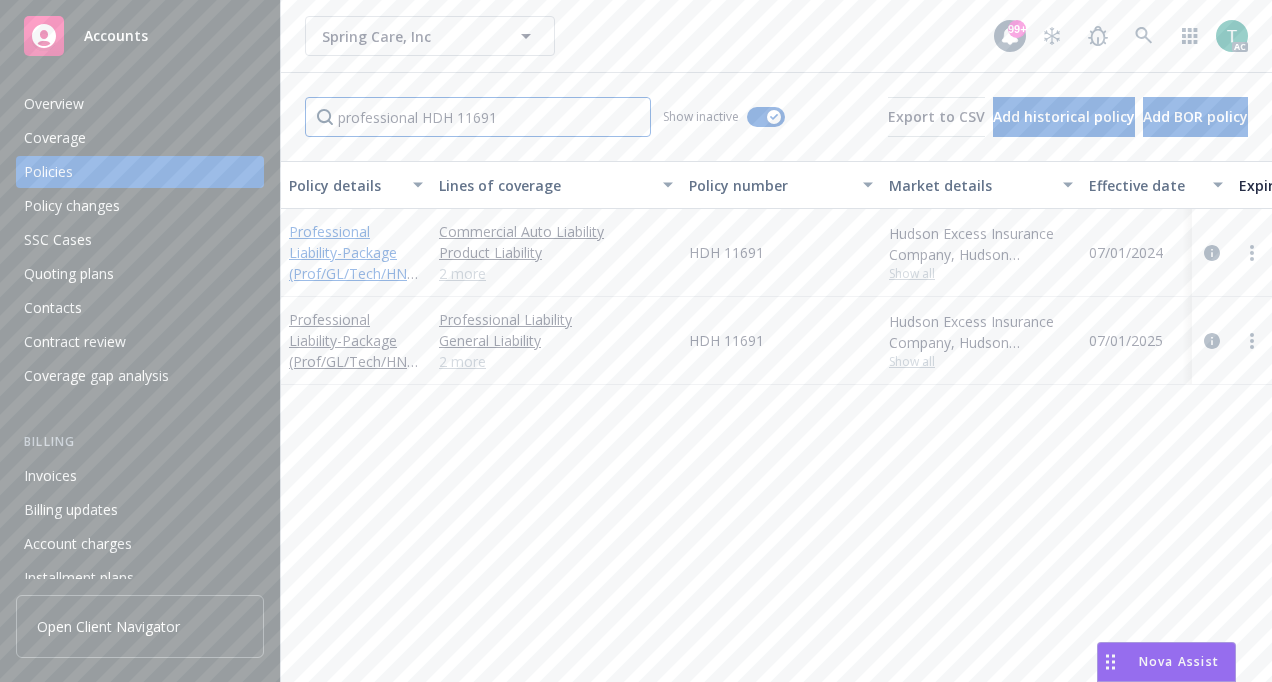 type on "professional HDH 11691" 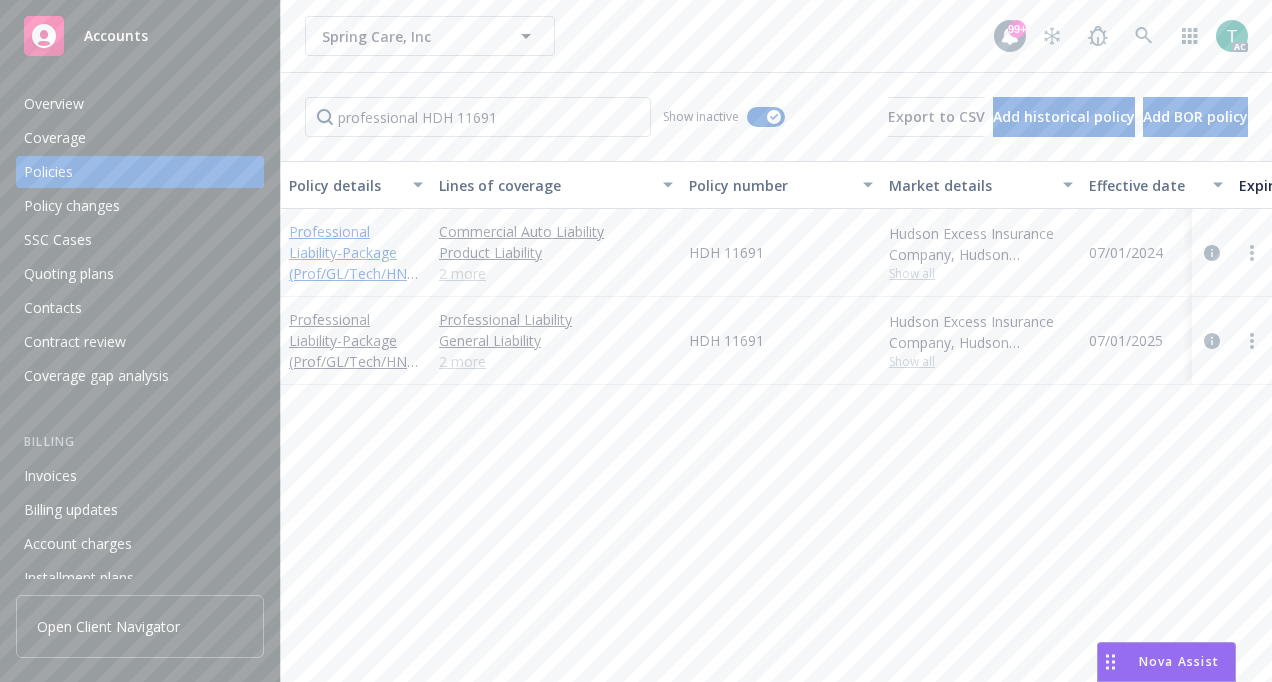 click on "Professional Liability  -  Package (Prof/GL/Tech/HNOA/Products)-Primary" at bounding box center (355, 263) 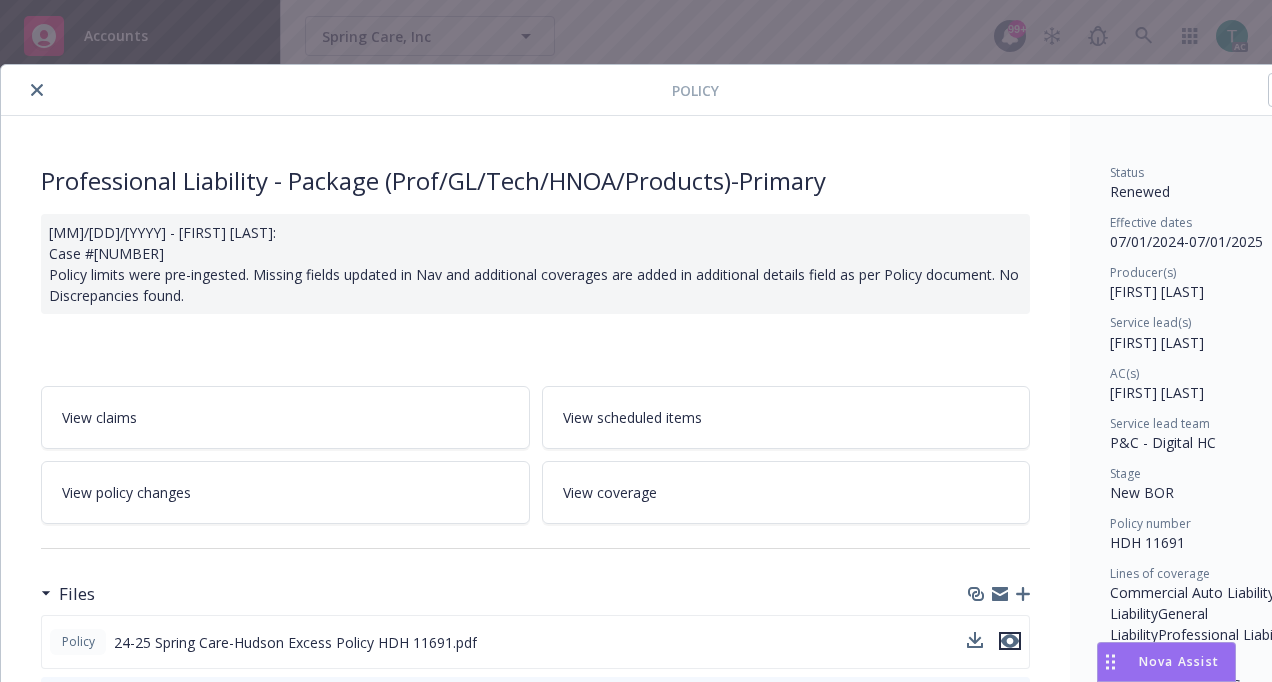 click 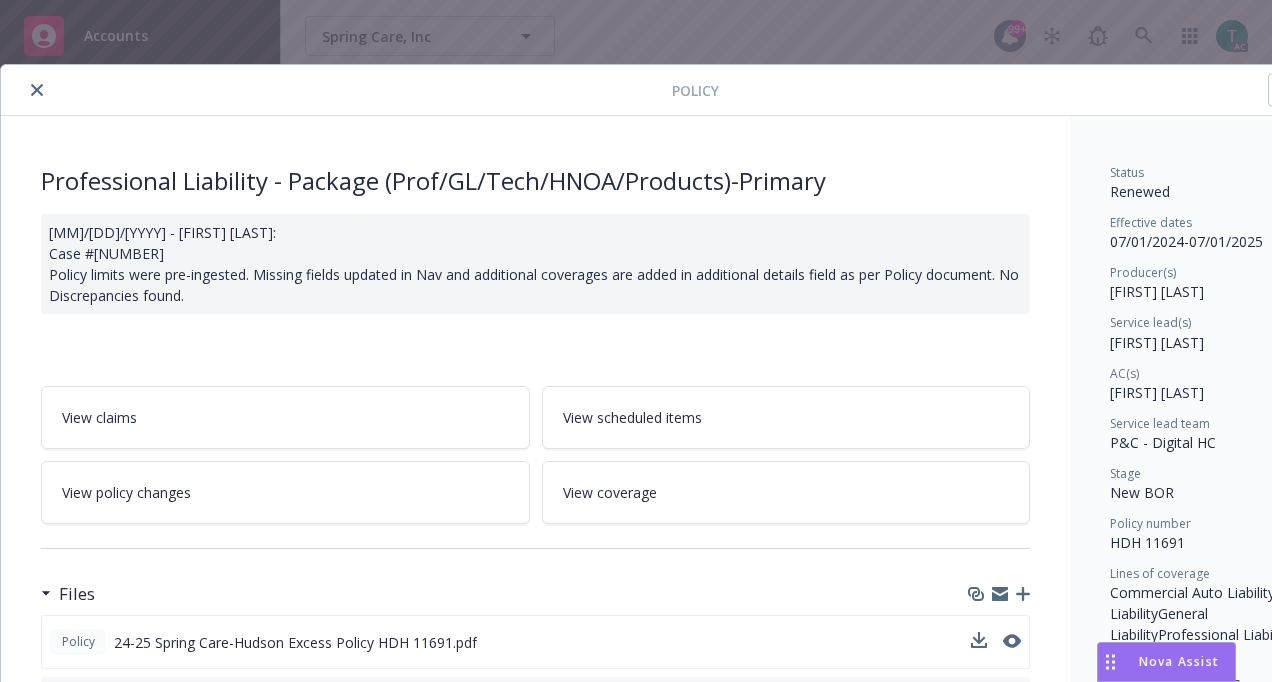 click at bounding box center (37, 90) 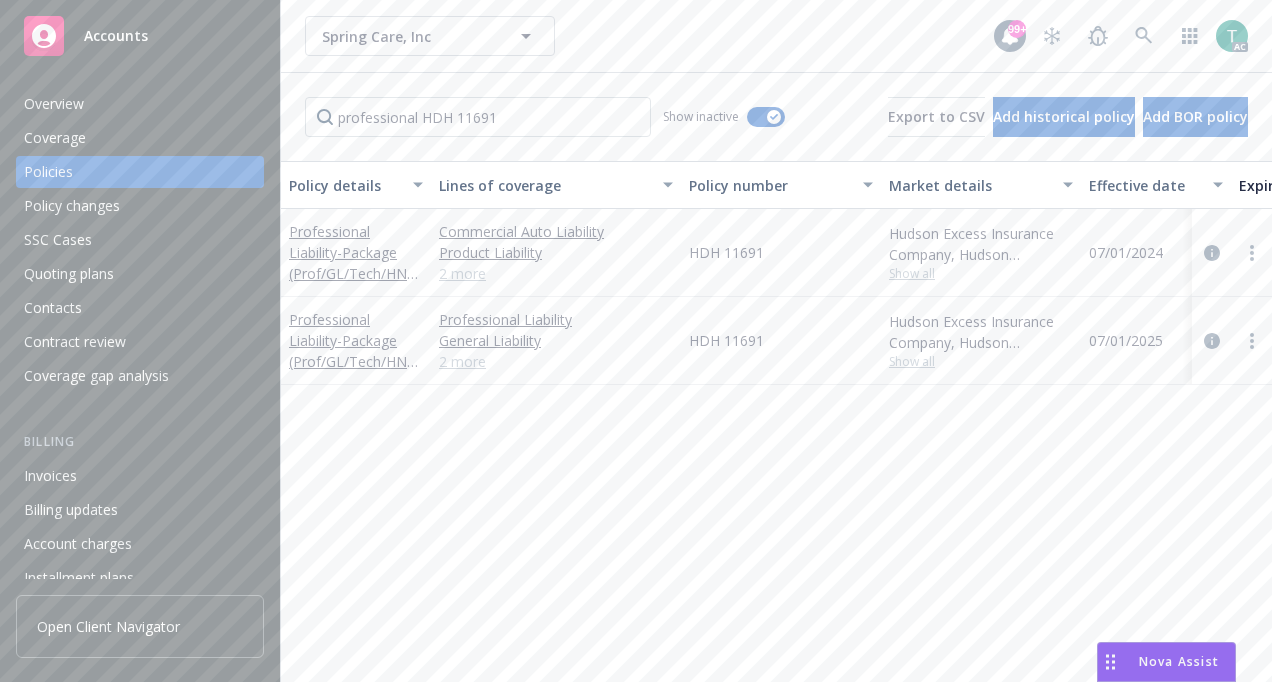 click on "2 more" at bounding box center (556, 361) 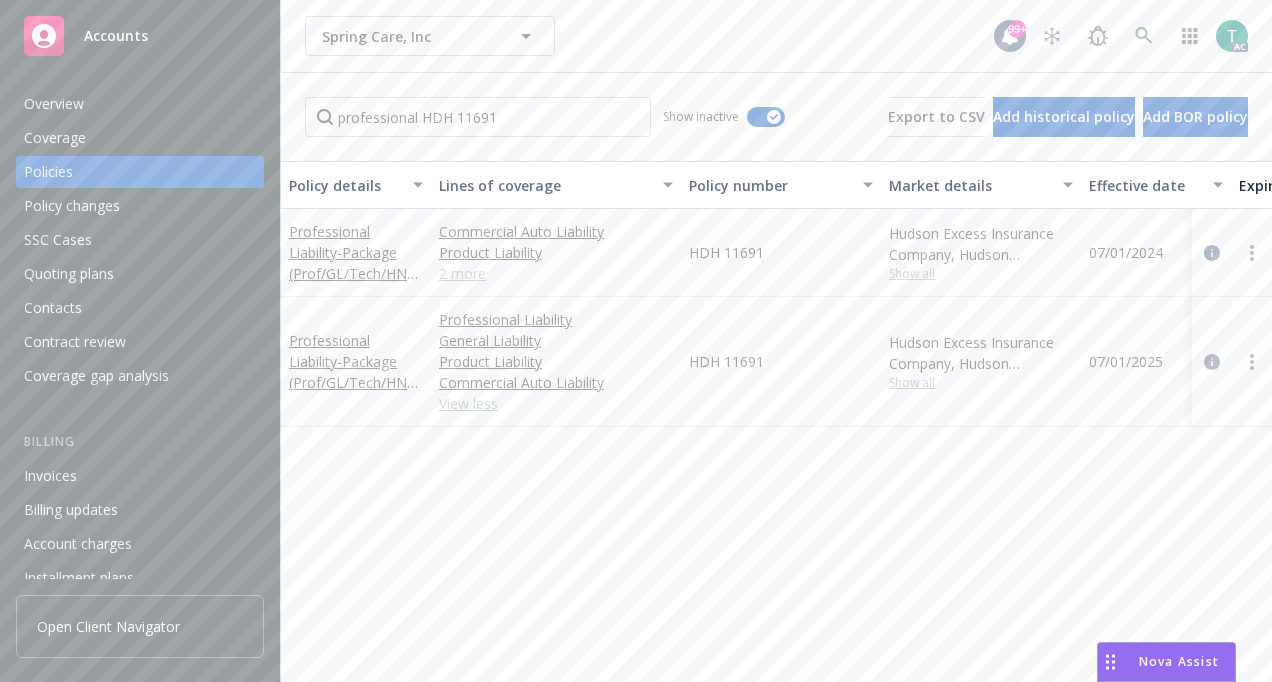 click on "2 more" at bounding box center [556, 273] 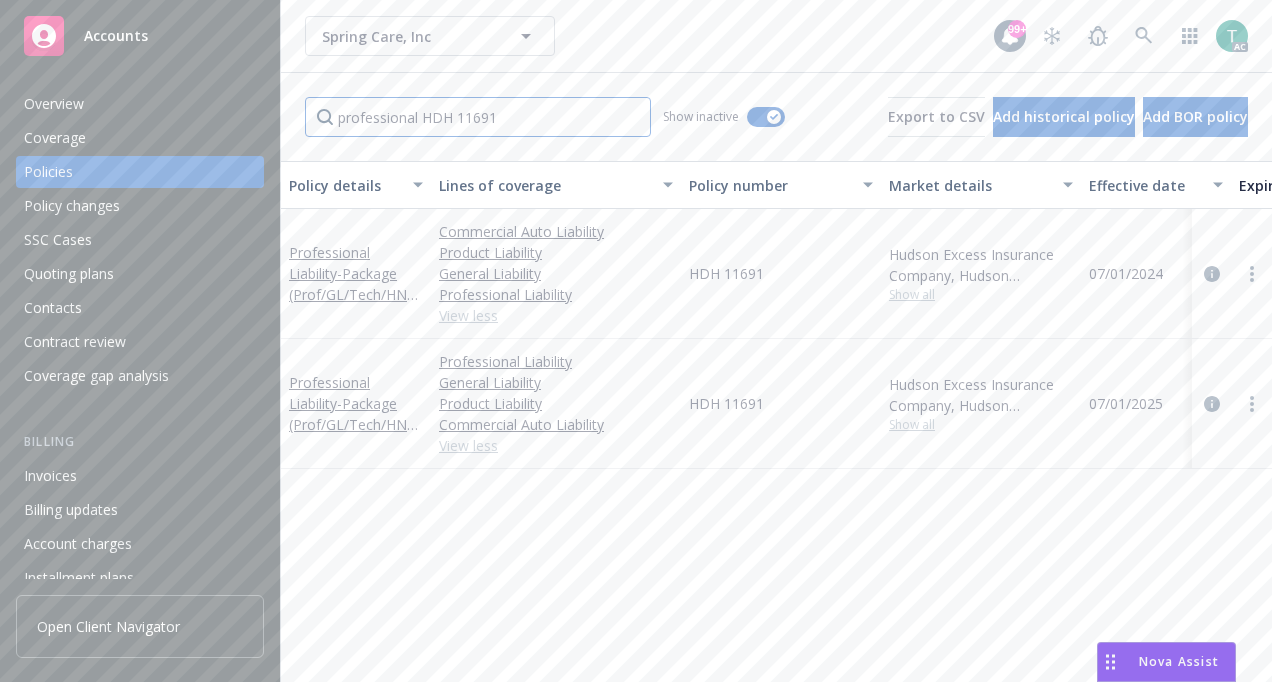 drag, startPoint x: 581, startPoint y: 112, endPoint x: 186, endPoint y: 156, distance: 397.44308 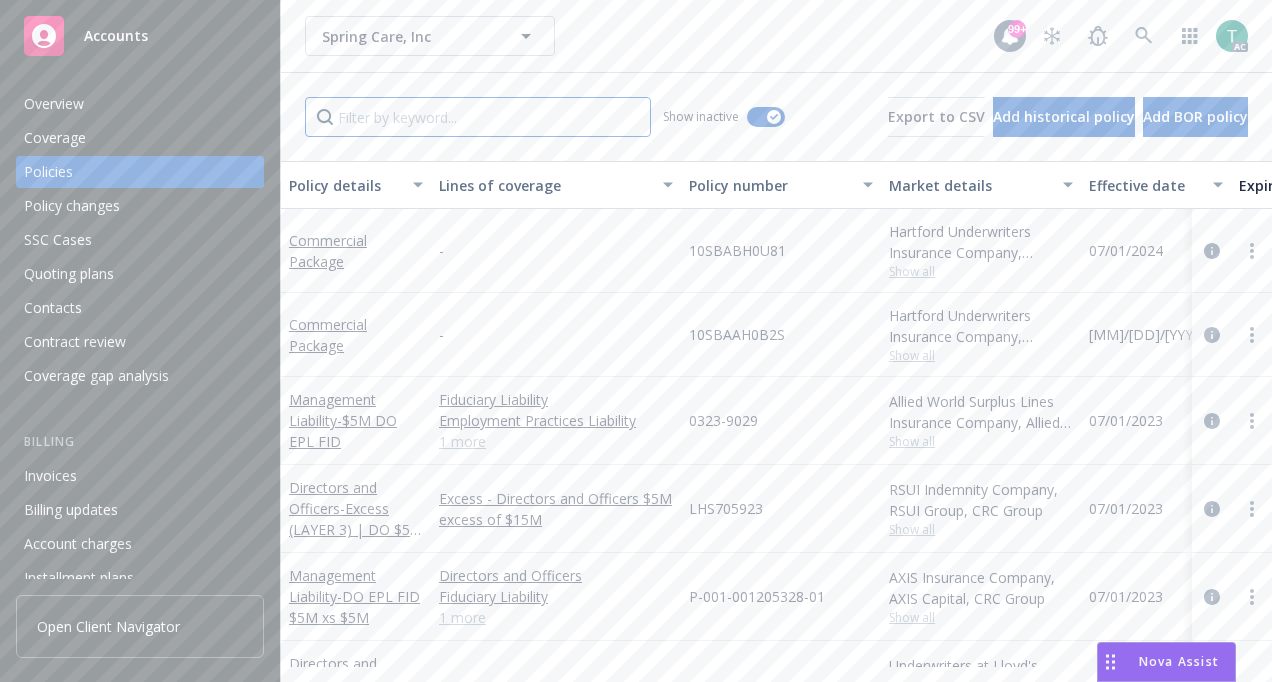 type 